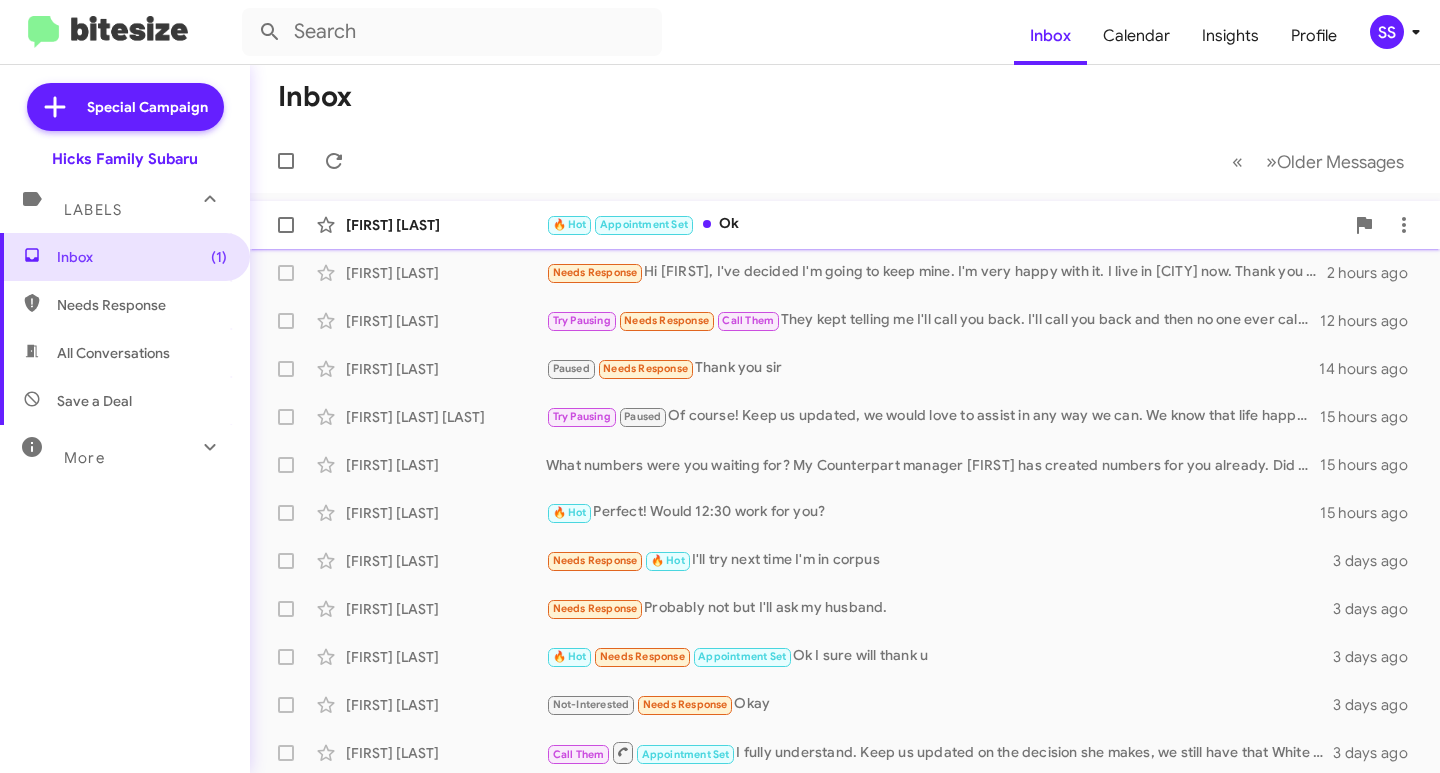 scroll, scrollTop: 0, scrollLeft: 0, axis: both 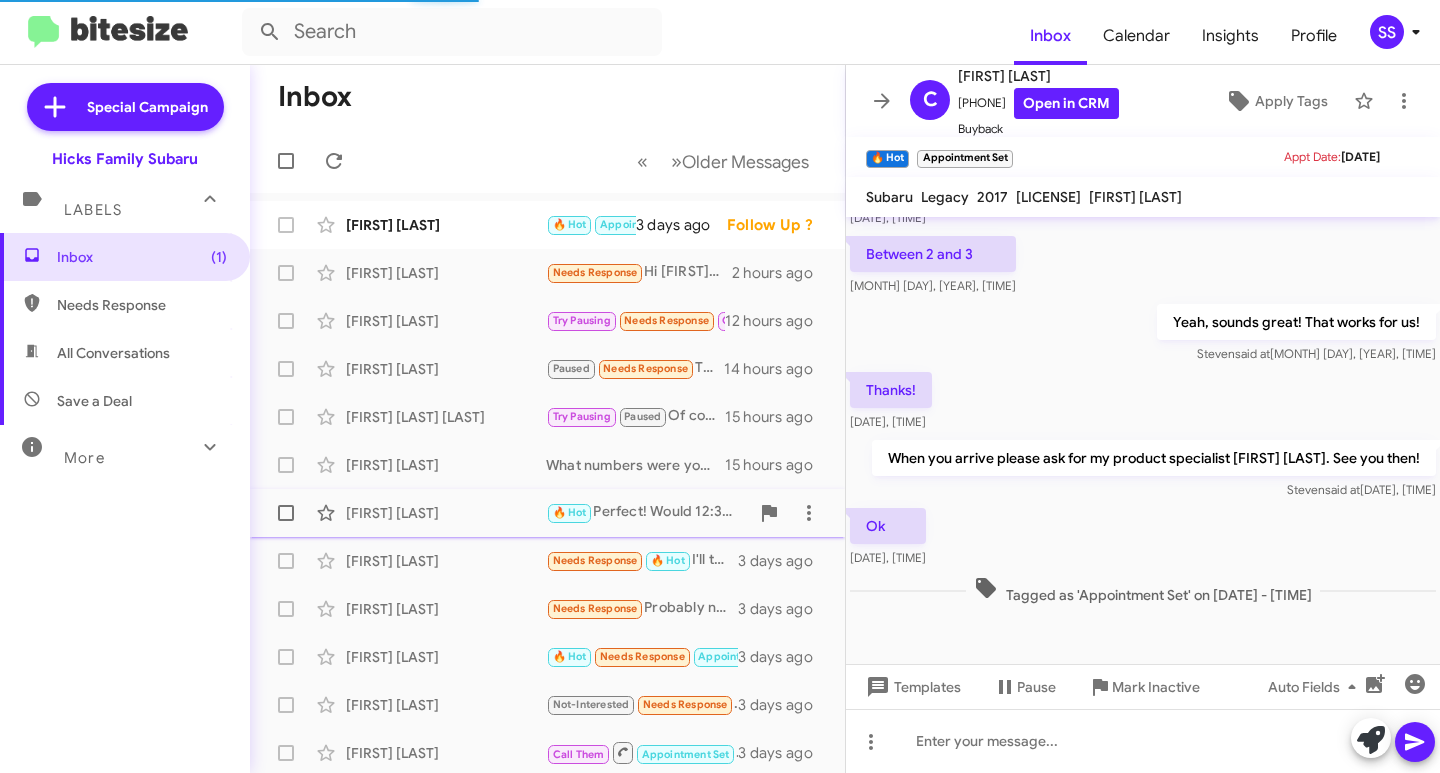 click on "[FIRST] [LAST]" 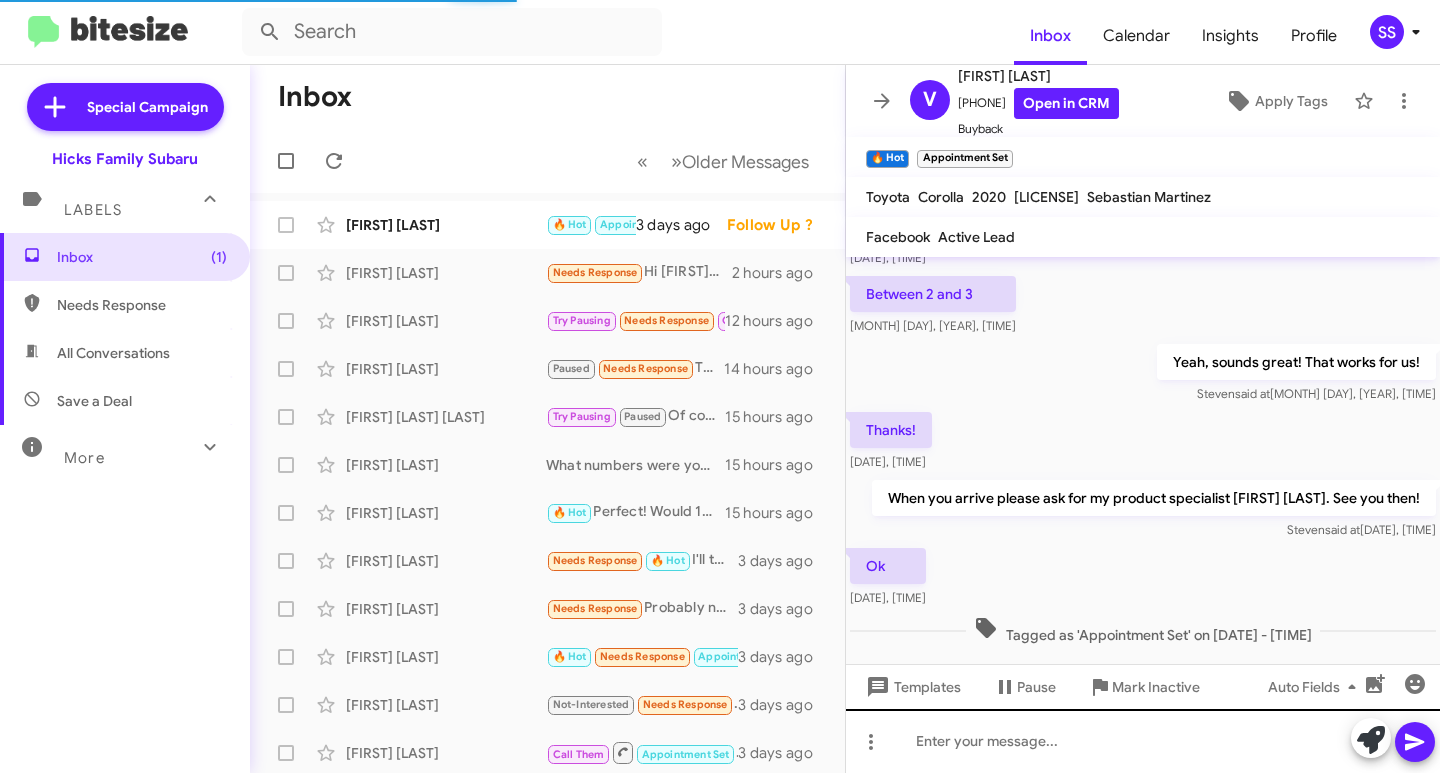 scroll, scrollTop: 124, scrollLeft: 0, axis: vertical 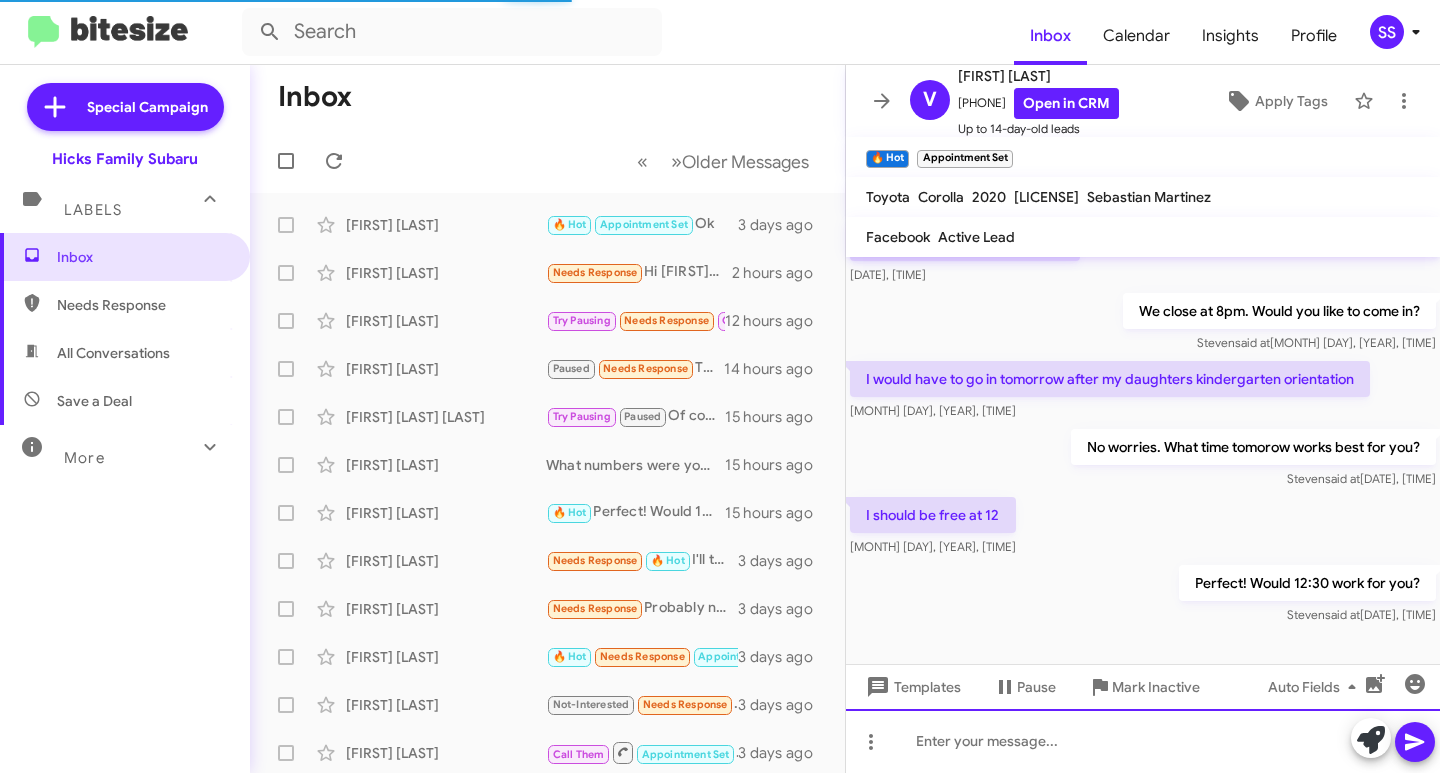 click 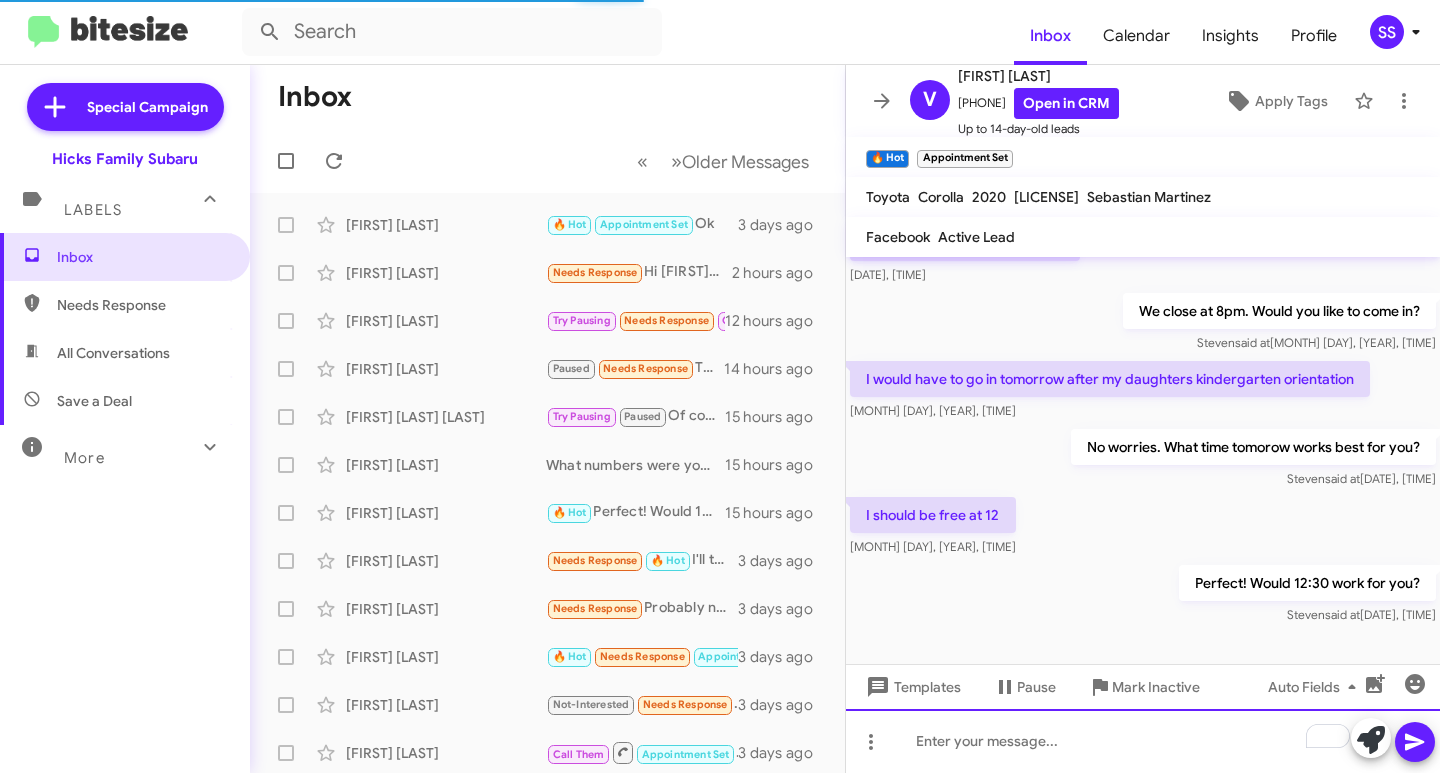 type 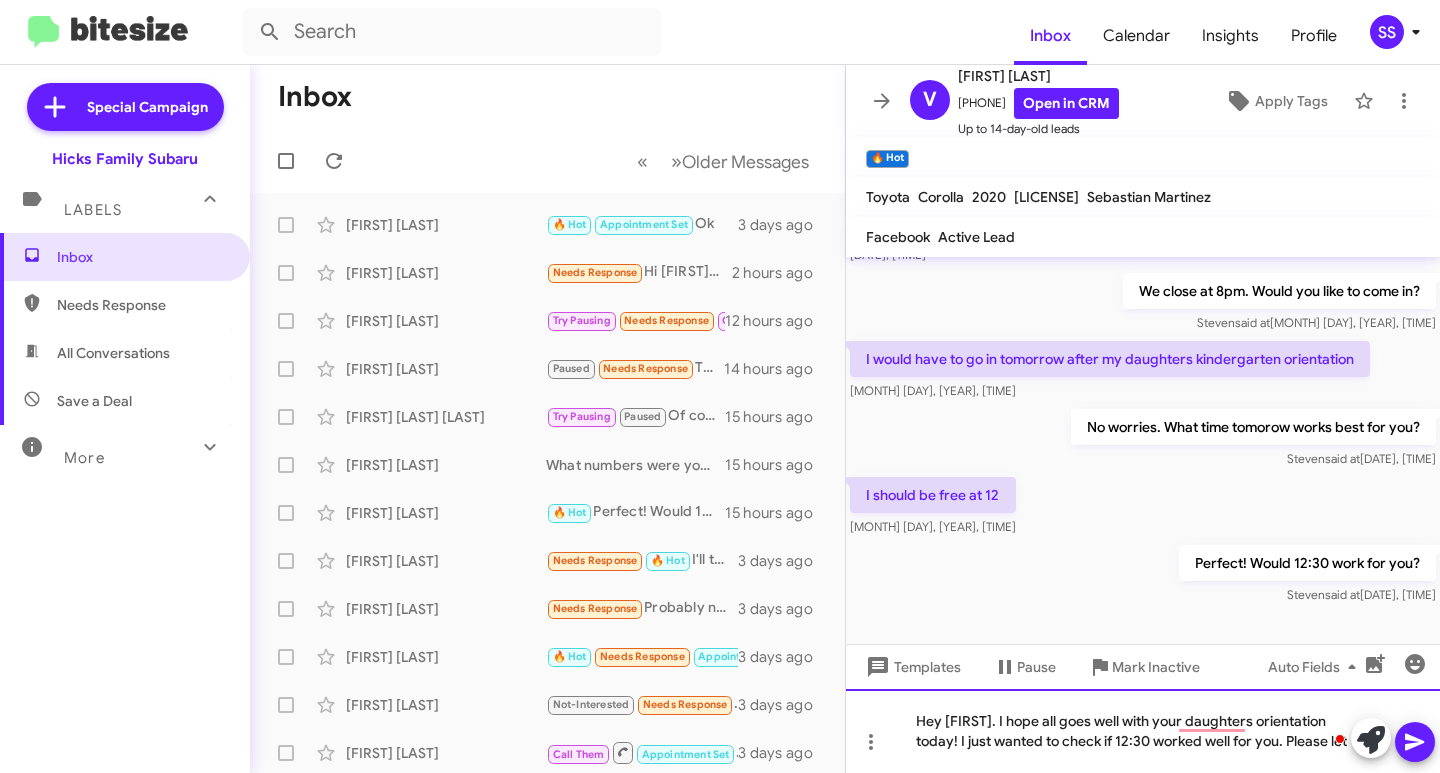 scroll, scrollTop: 164, scrollLeft: 0, axis: vertical 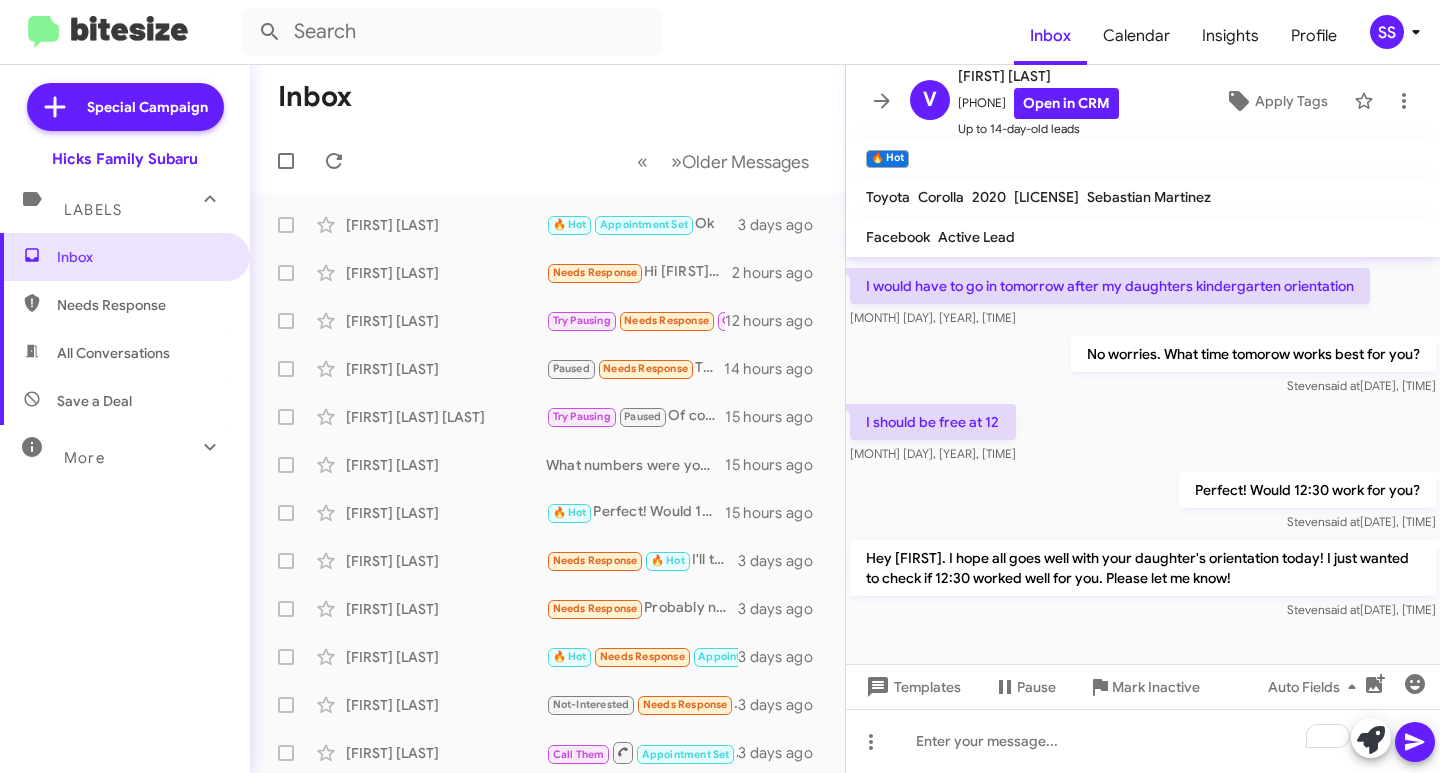 click on "Save a Deal" at bounding box center (125, 401) 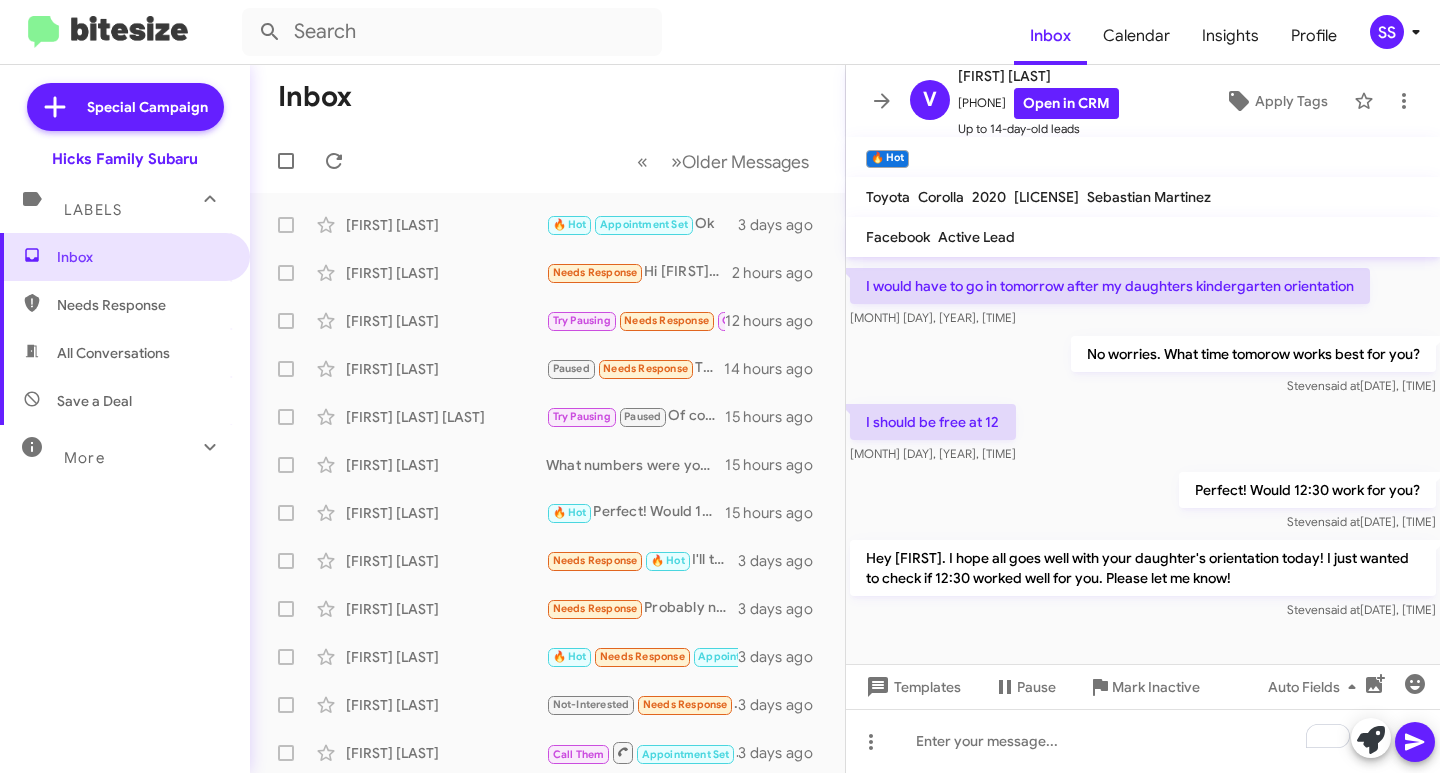 type on "in:not-interested" 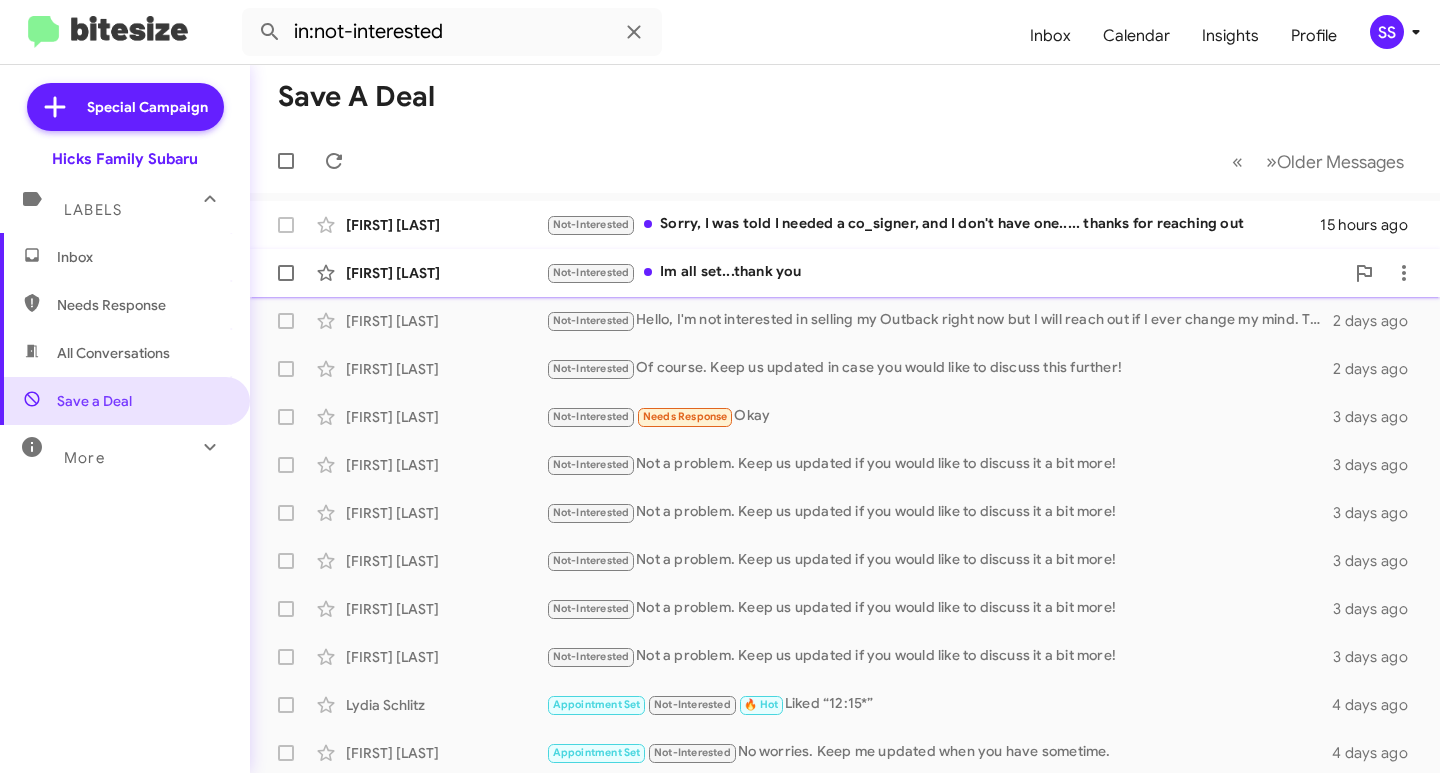 click on "Not-Interested Im all set...thank you" 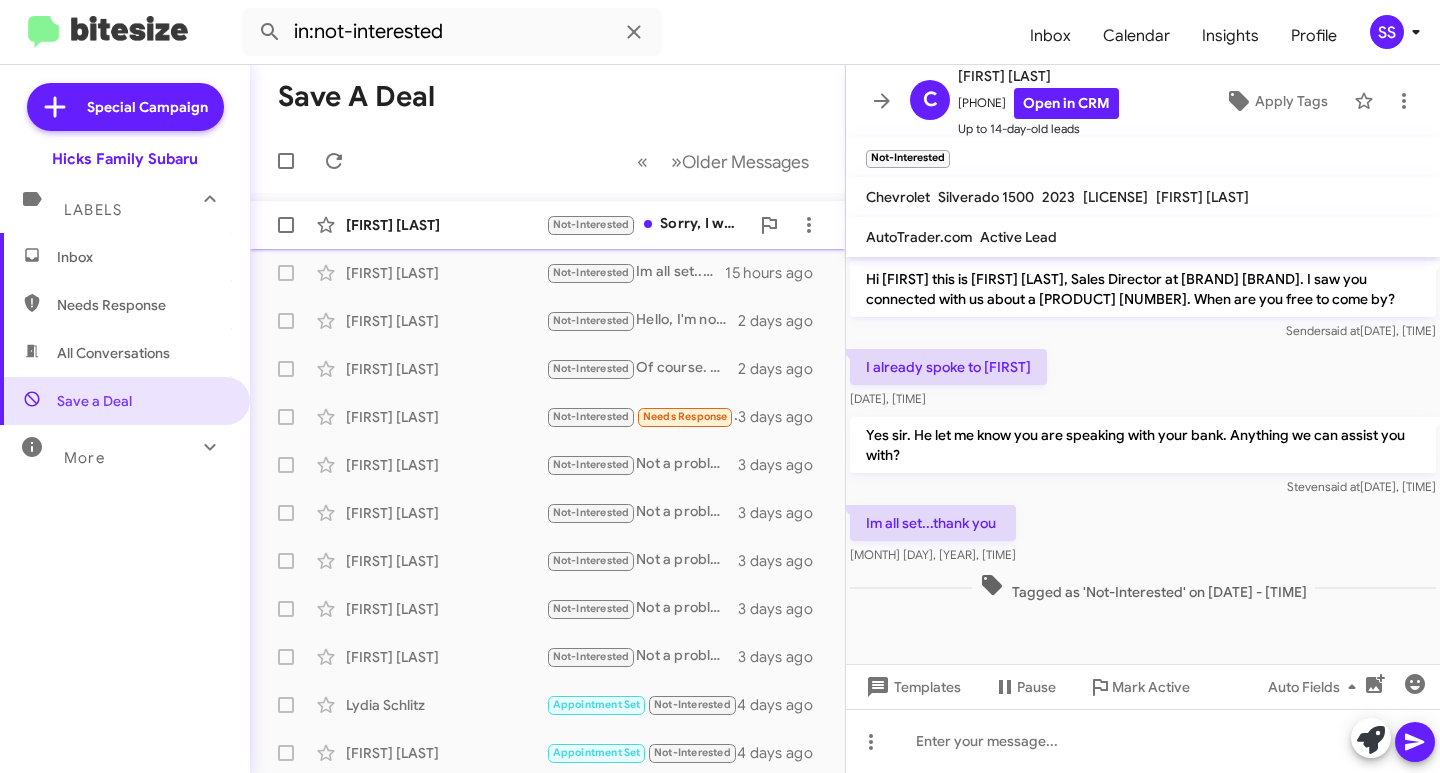 click on "[FIRST] [LAST] Not-Interested Sorry, I was told I needed a co_signer, and I don't have one..... thanks for reaching out 15 hours ago" 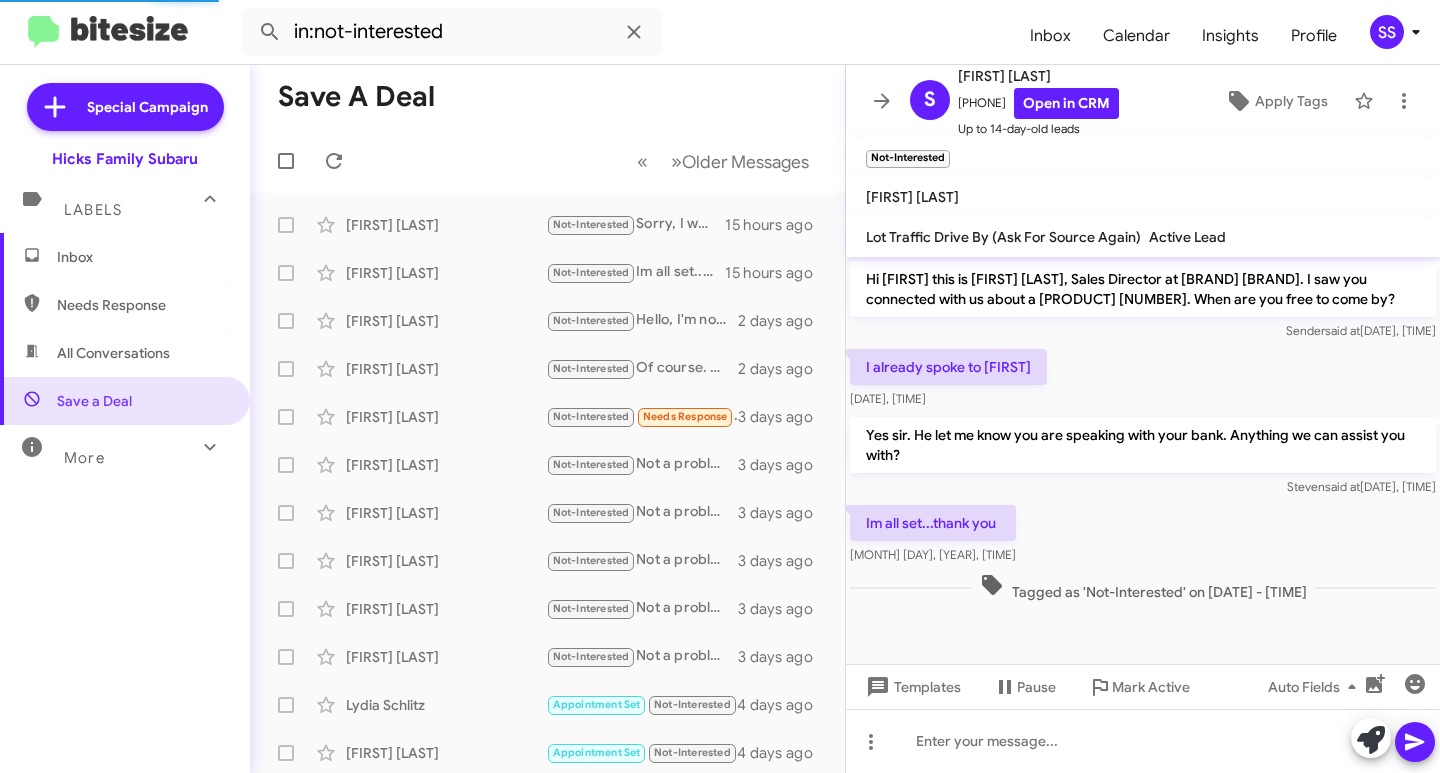 click on "Inbox" at bounding box center (142, 257) 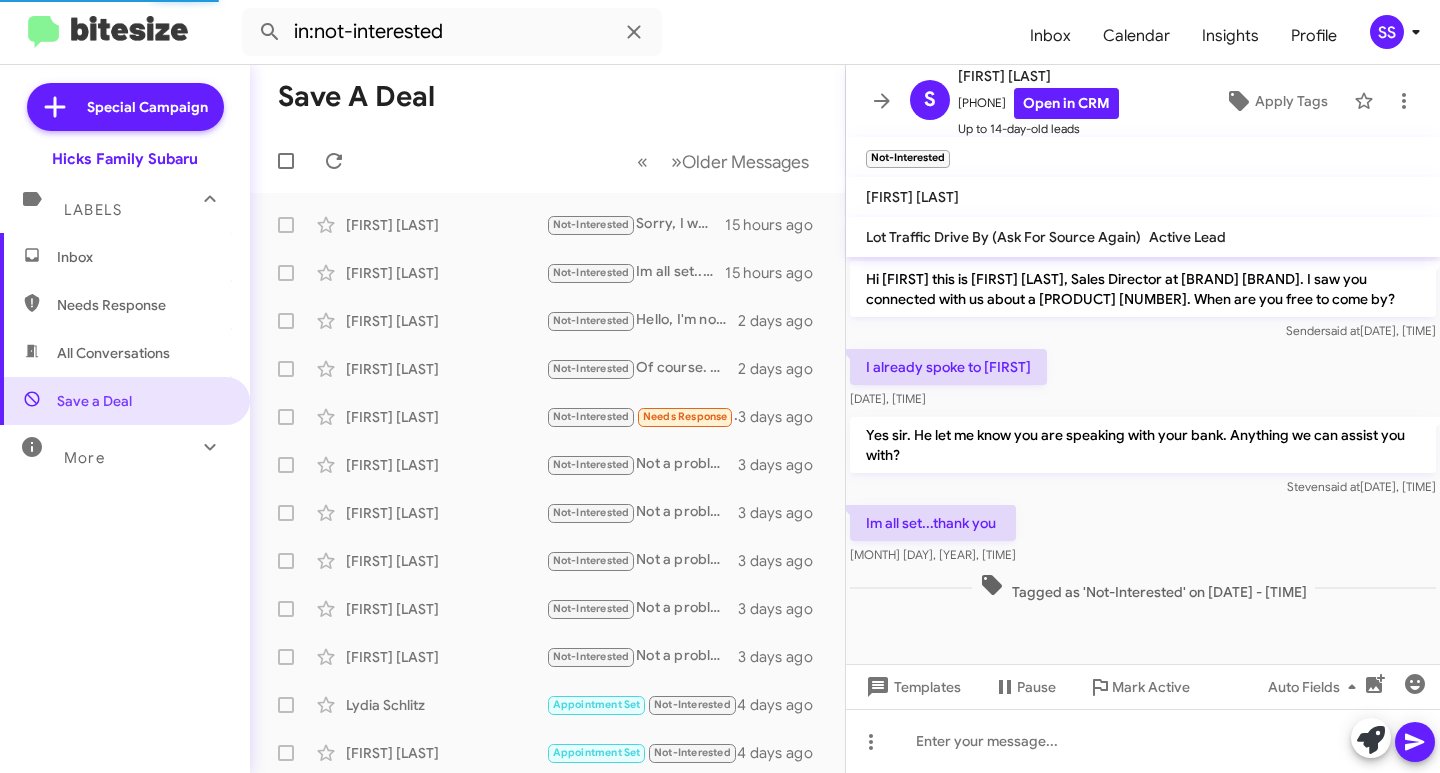 type 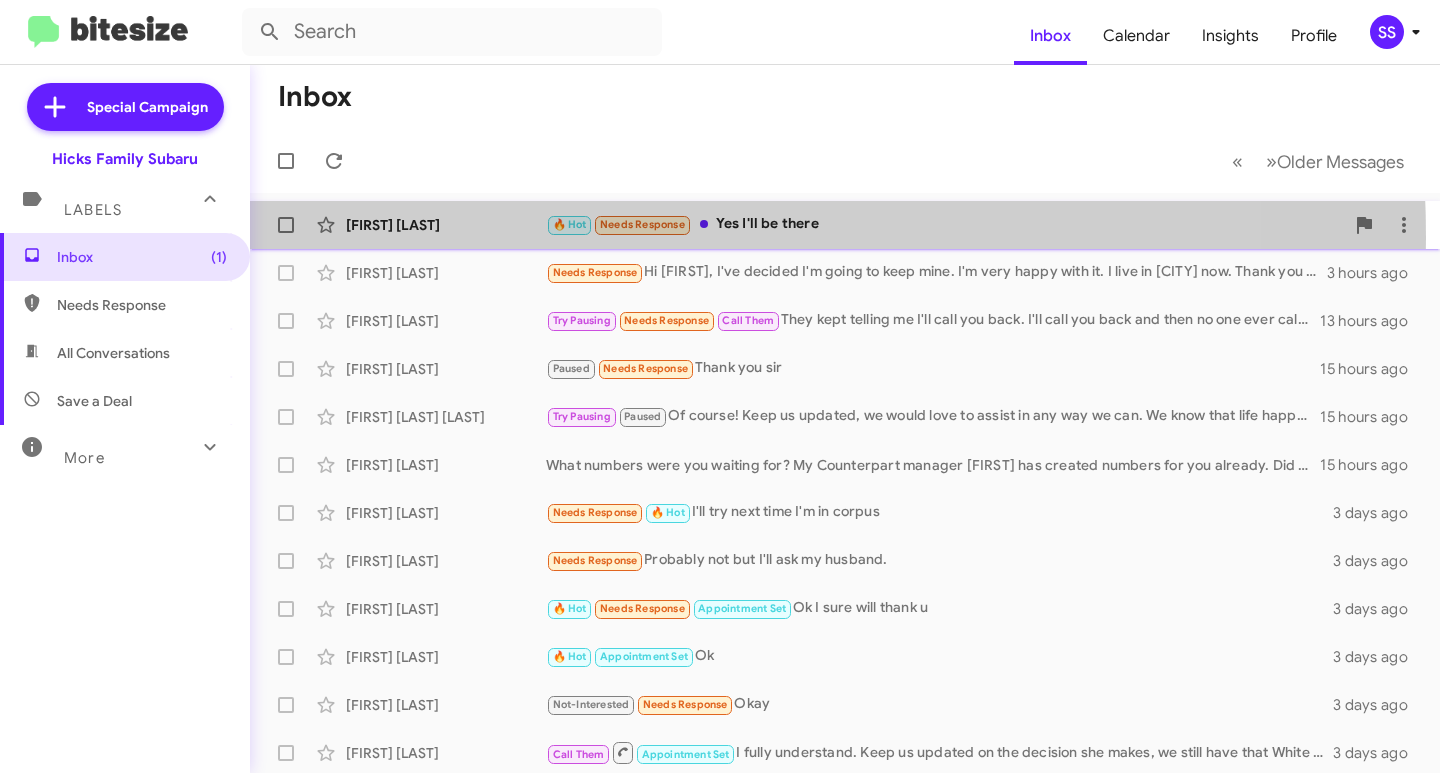 click on "[FIRST] [LAST] 🔥 Hot Needs Response Yes I'll be there 2 minutes ago" 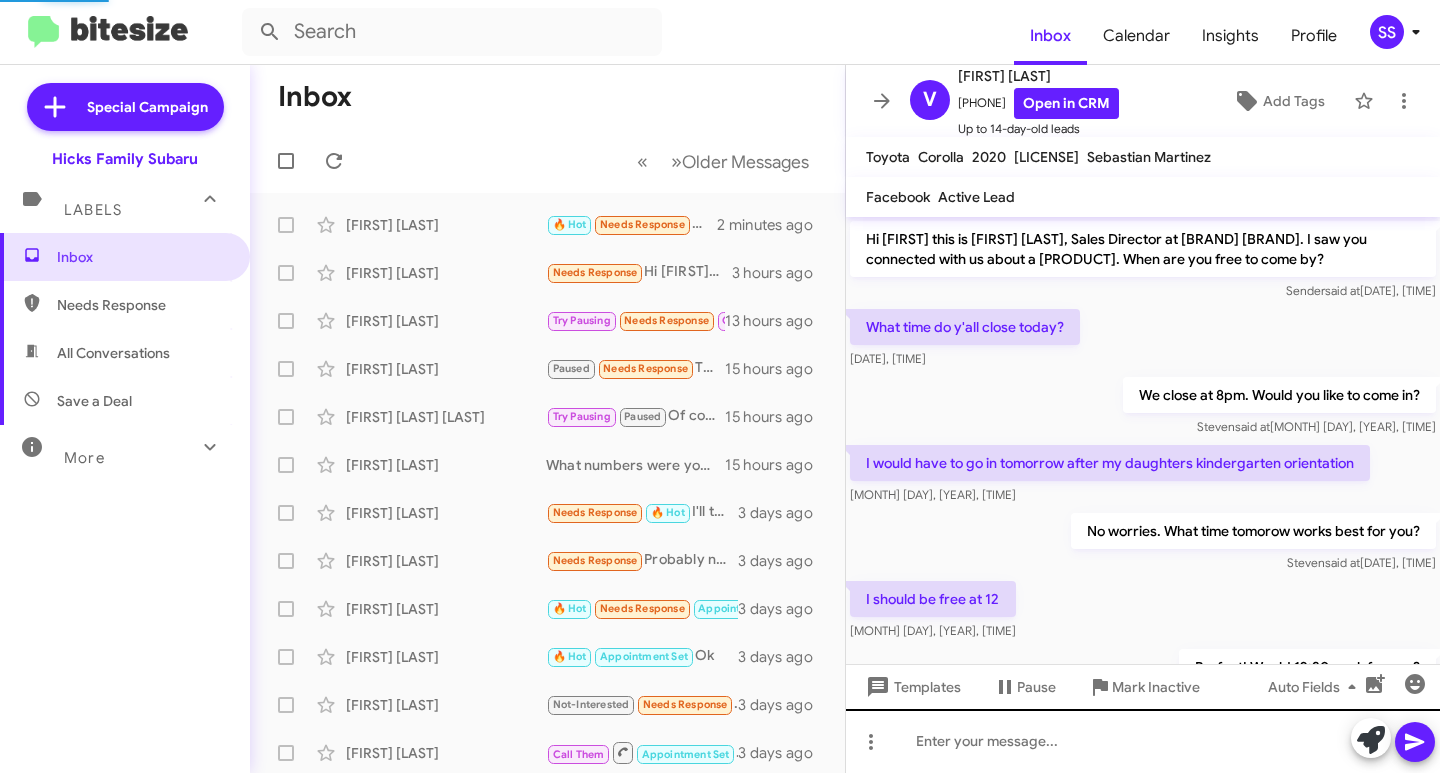scroll, scrollTop: 250, scrollLeft: 0, axis: vertical 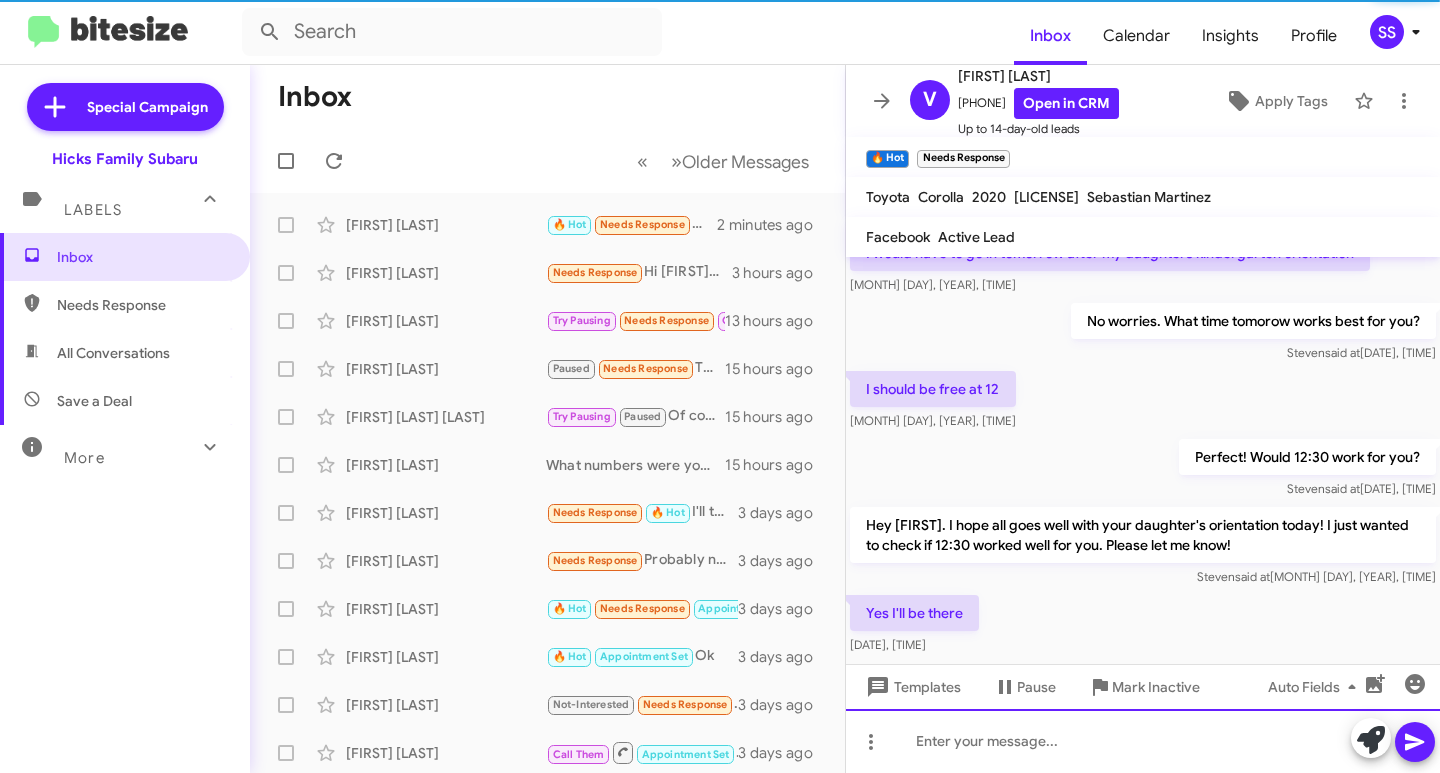 click 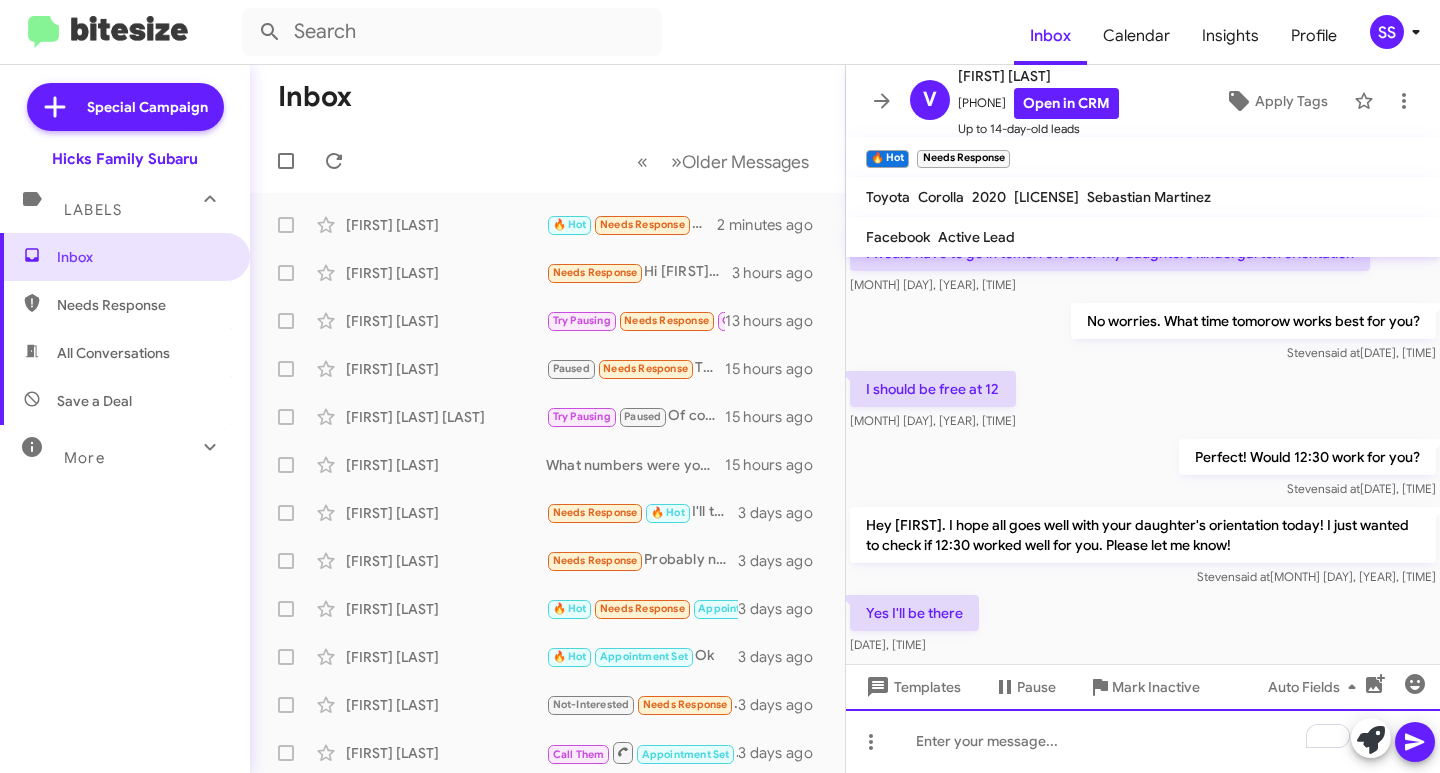 type 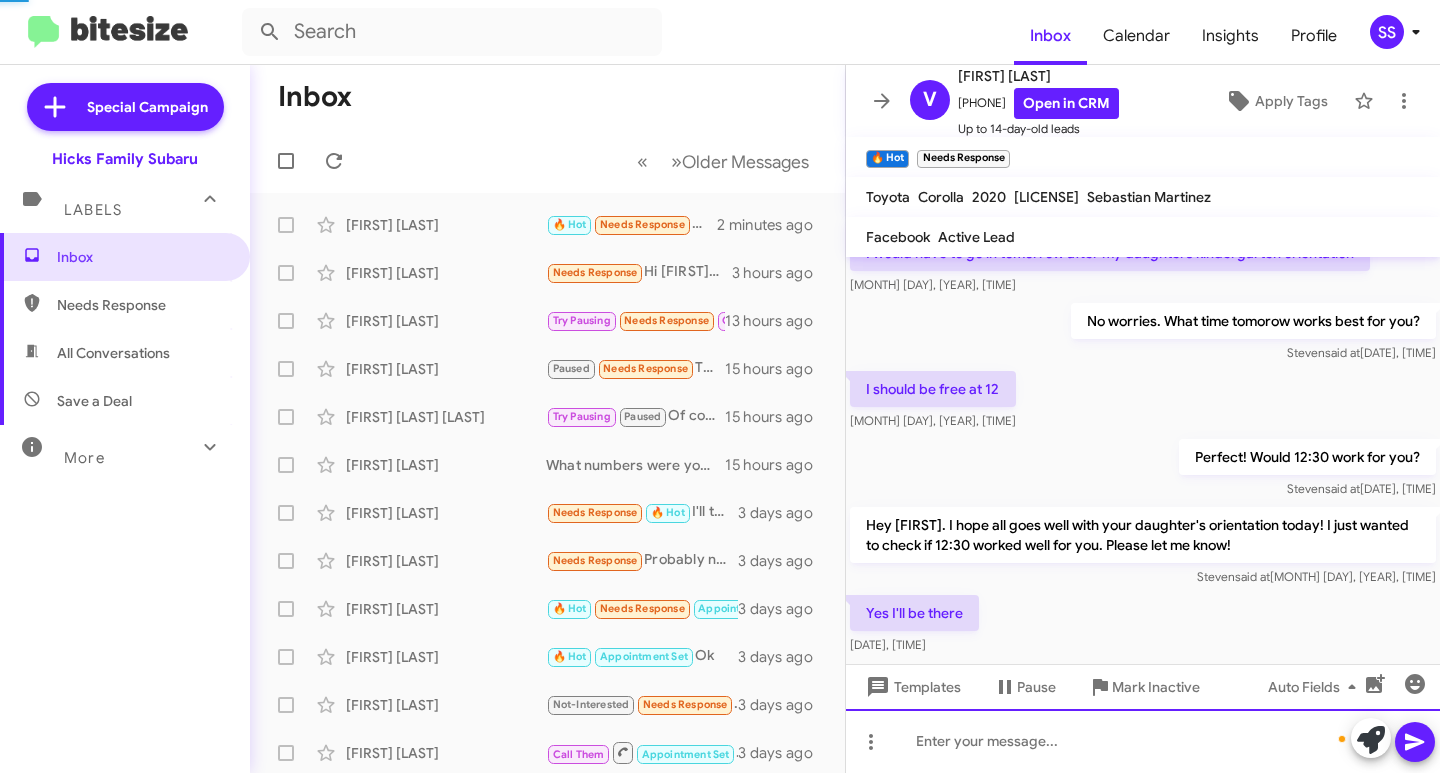 scroll, scrollTop: 363, scrollLeft: 0, axis: vertical 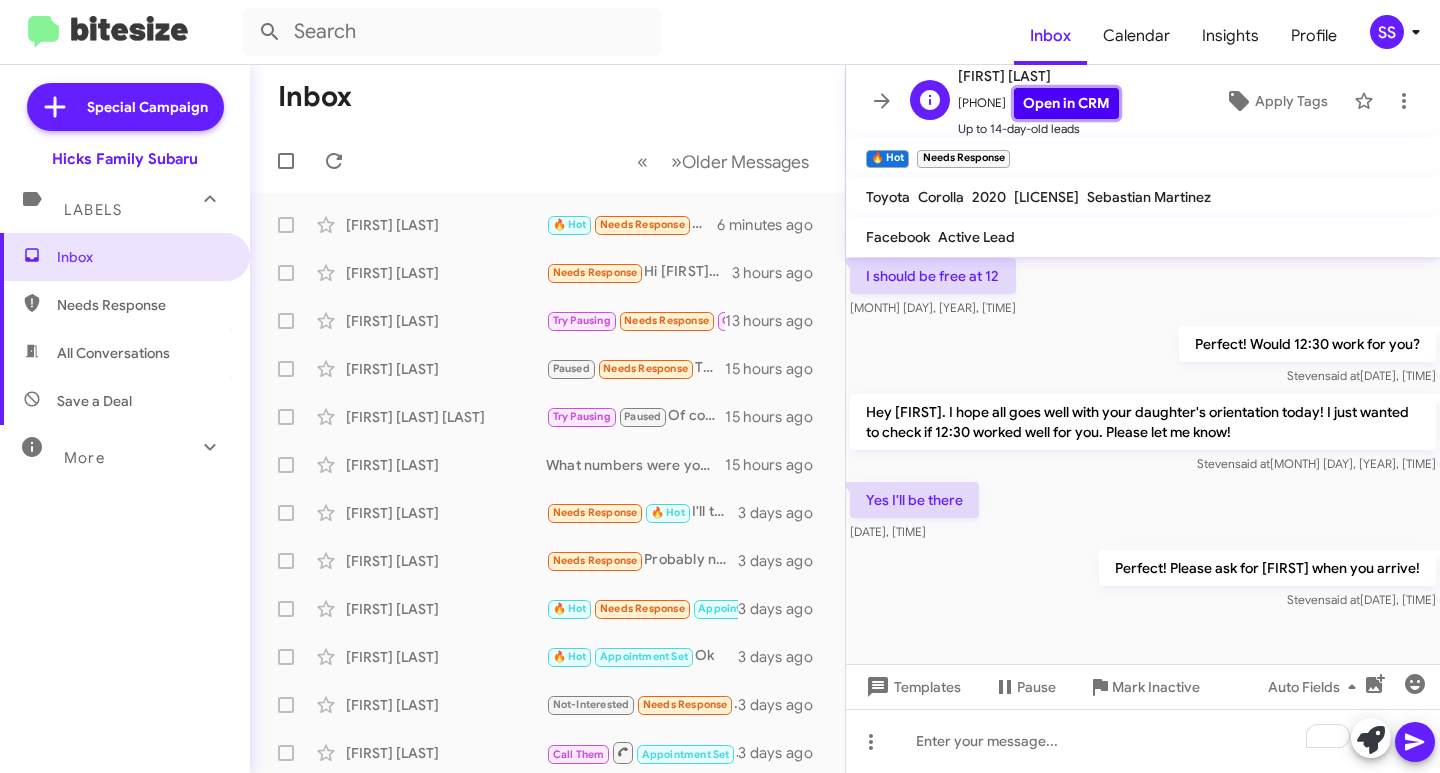 click on "Open in CRM" 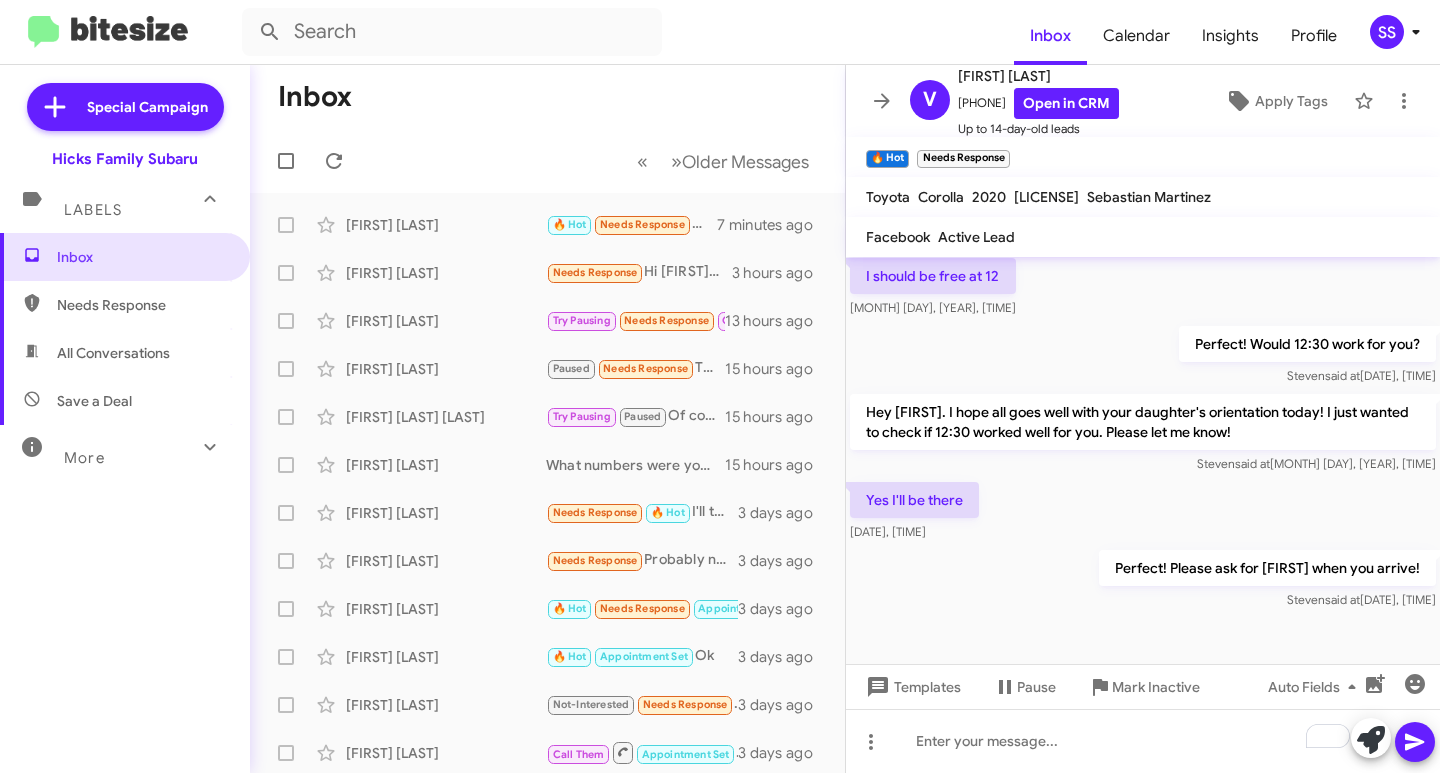 click on "Save a Deal" at bounding box center (94, 401) 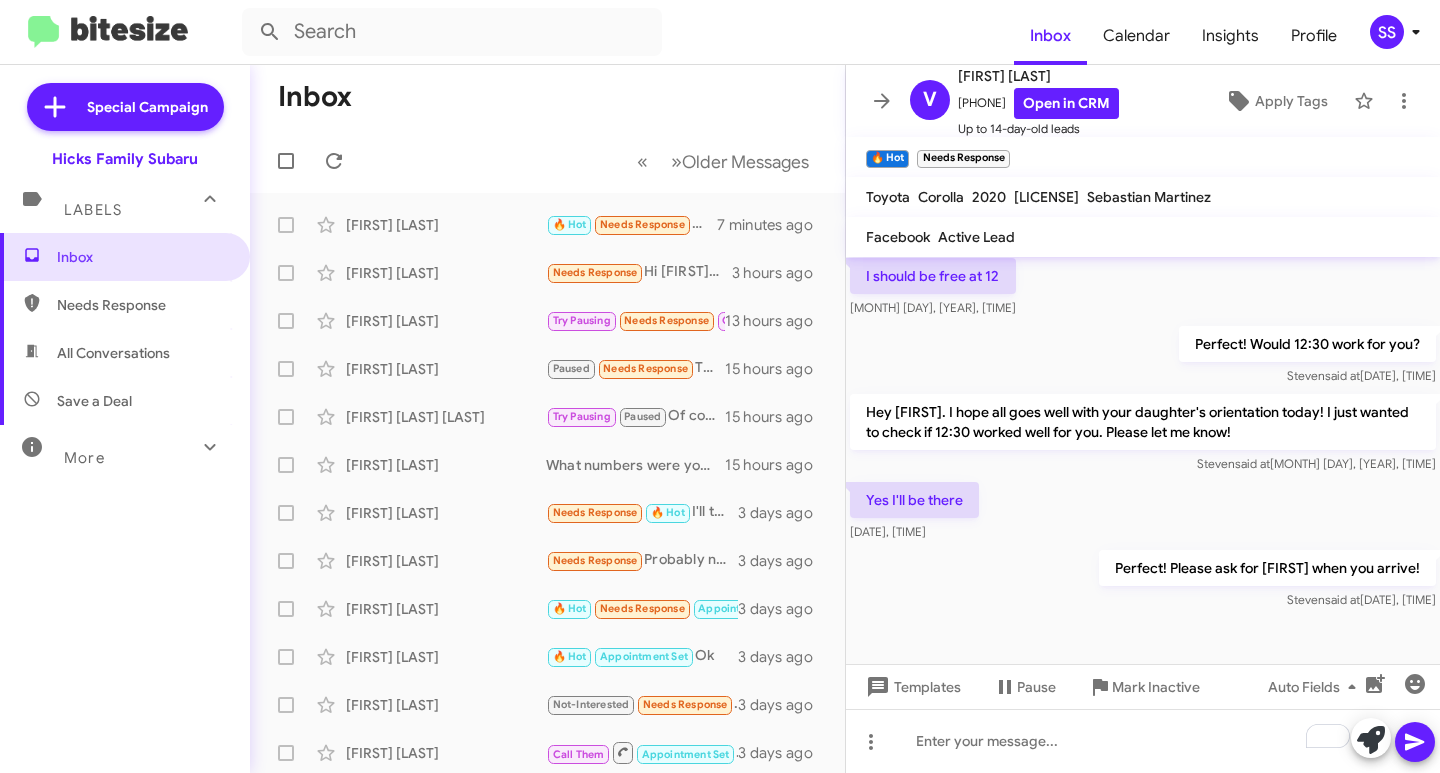 type on "in:not-interested" 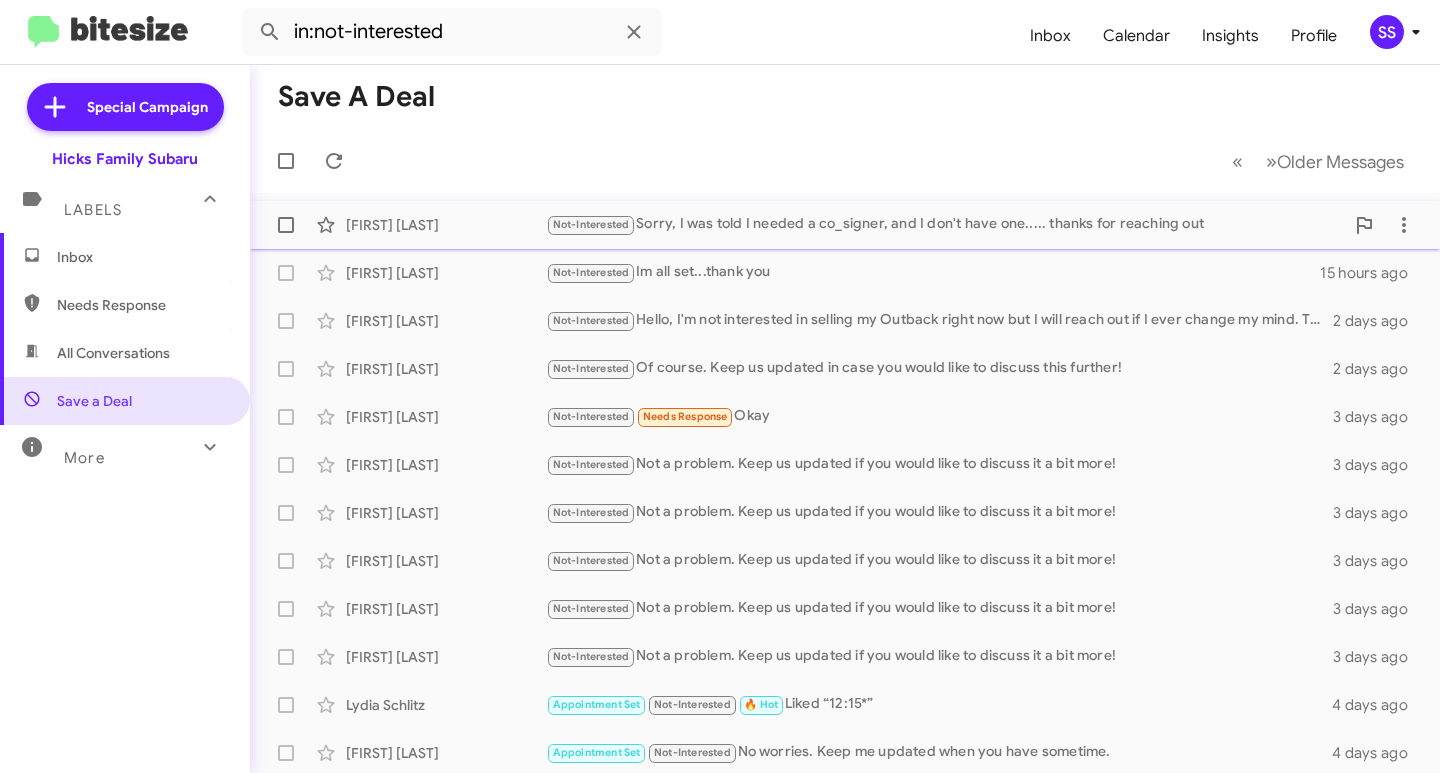 click on "Not-Interested Sorry, I was told I needed a co_signer, and I don't have one..... thanks for reaching out" 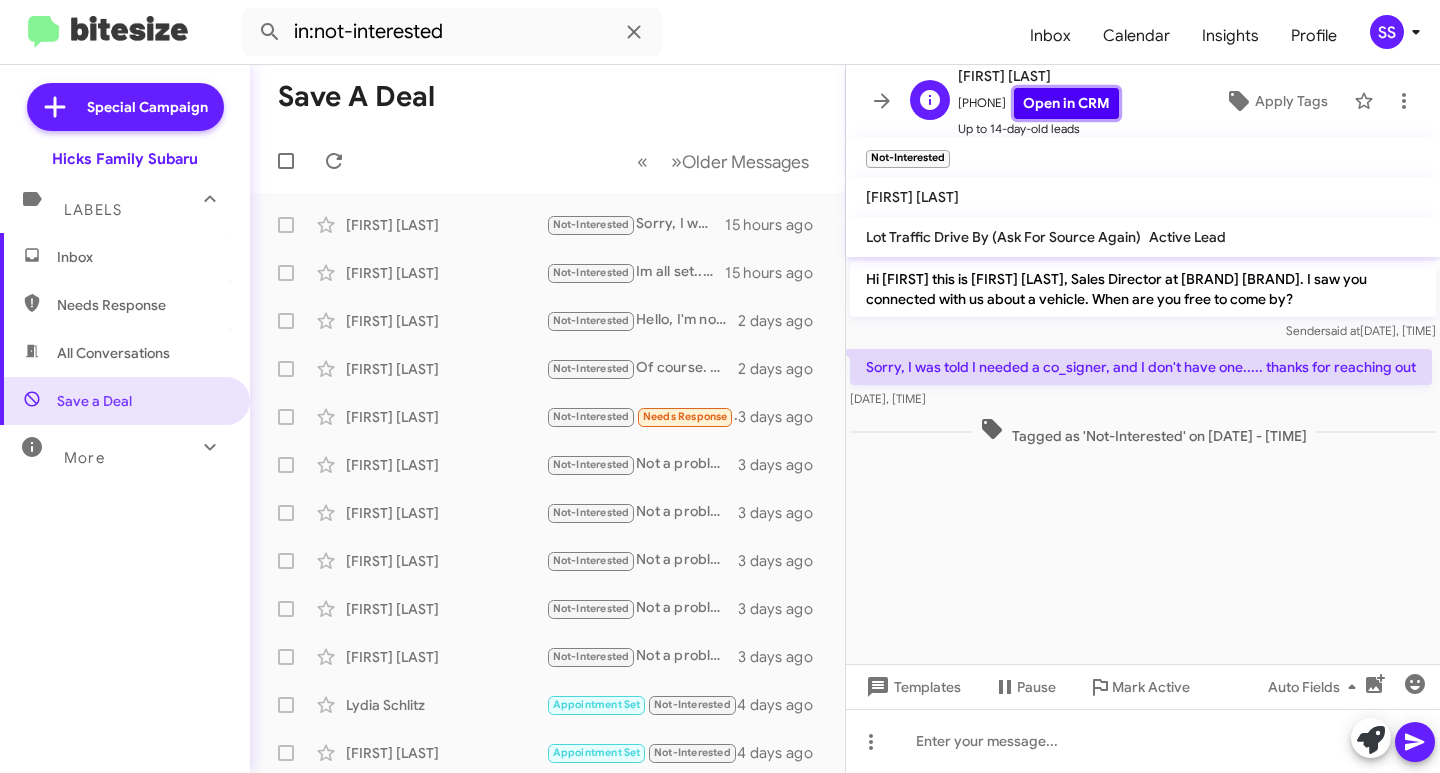 click on "Open in CRM" 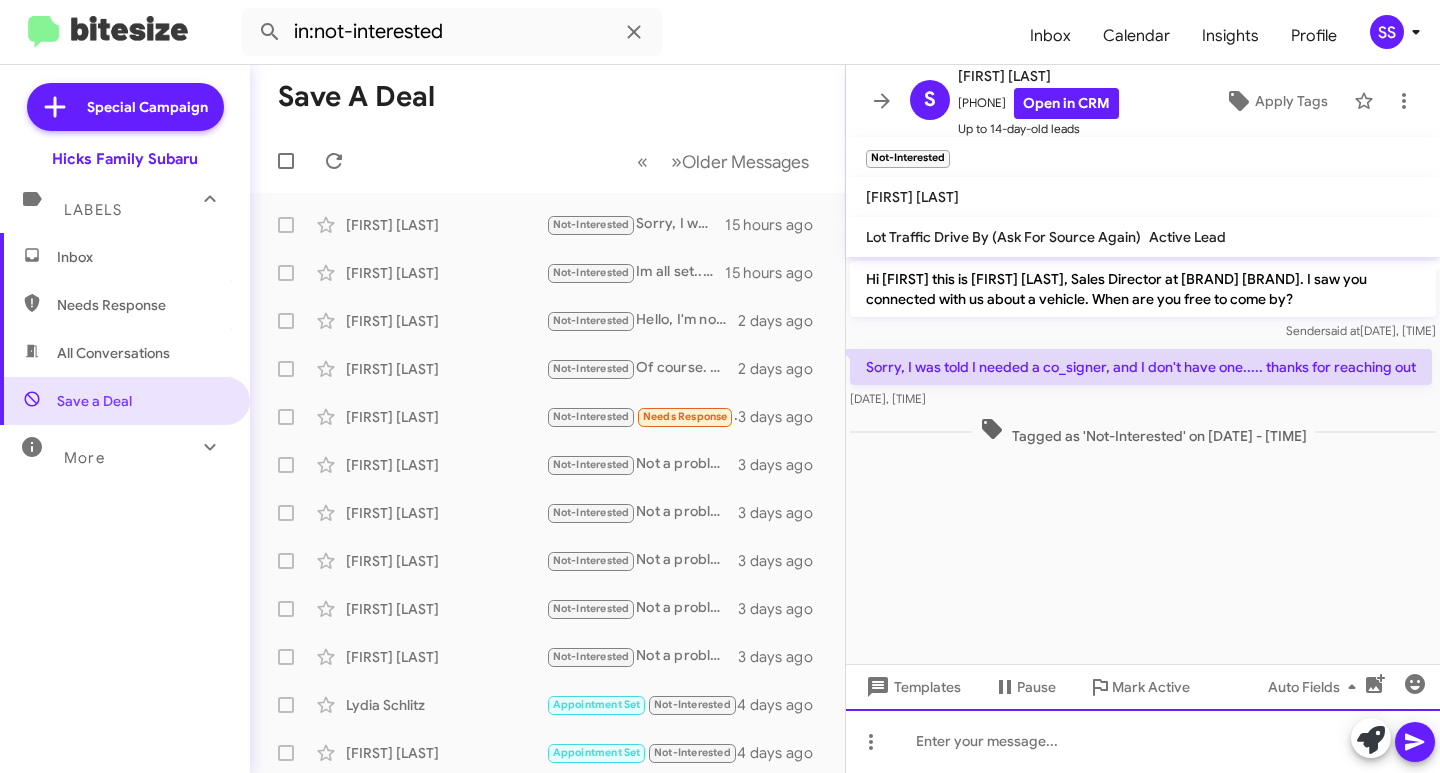 click 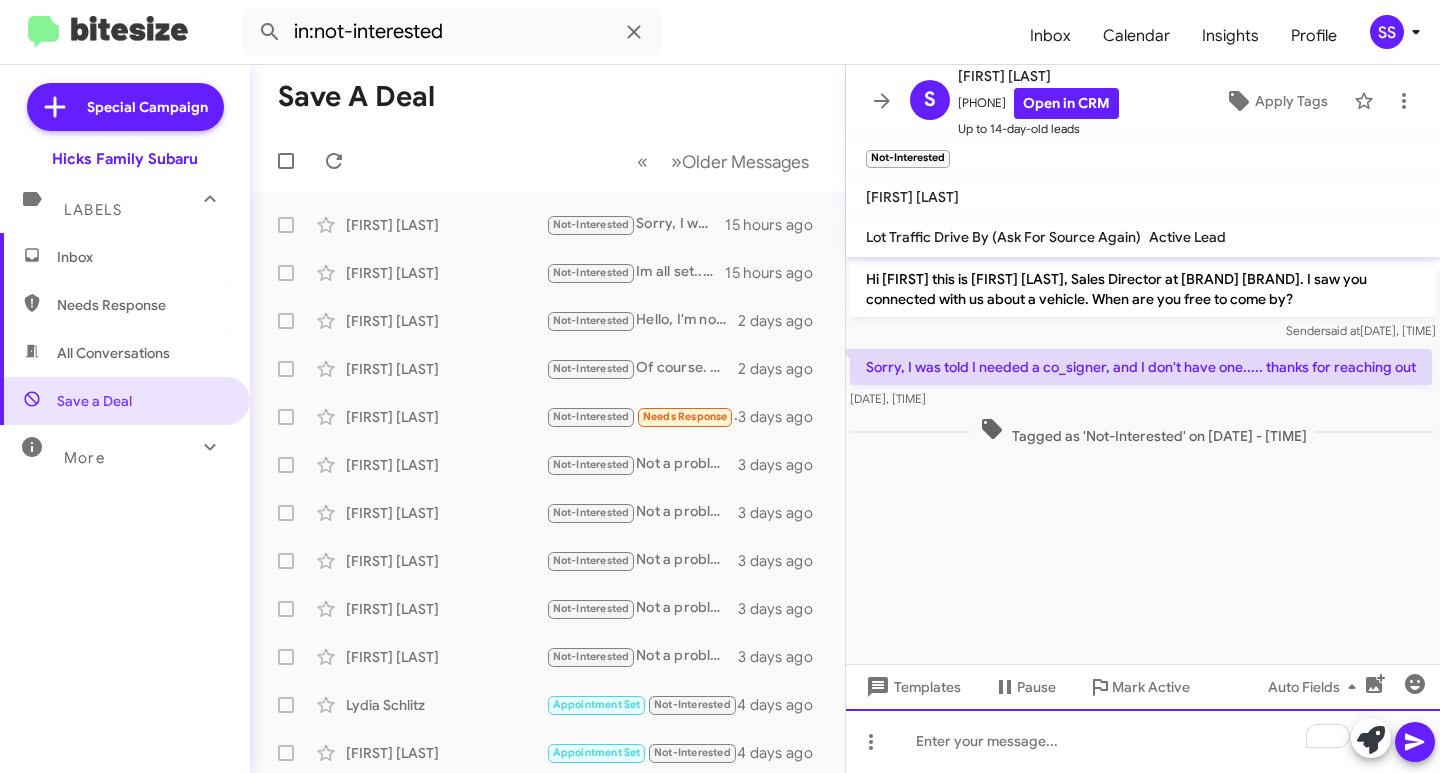type 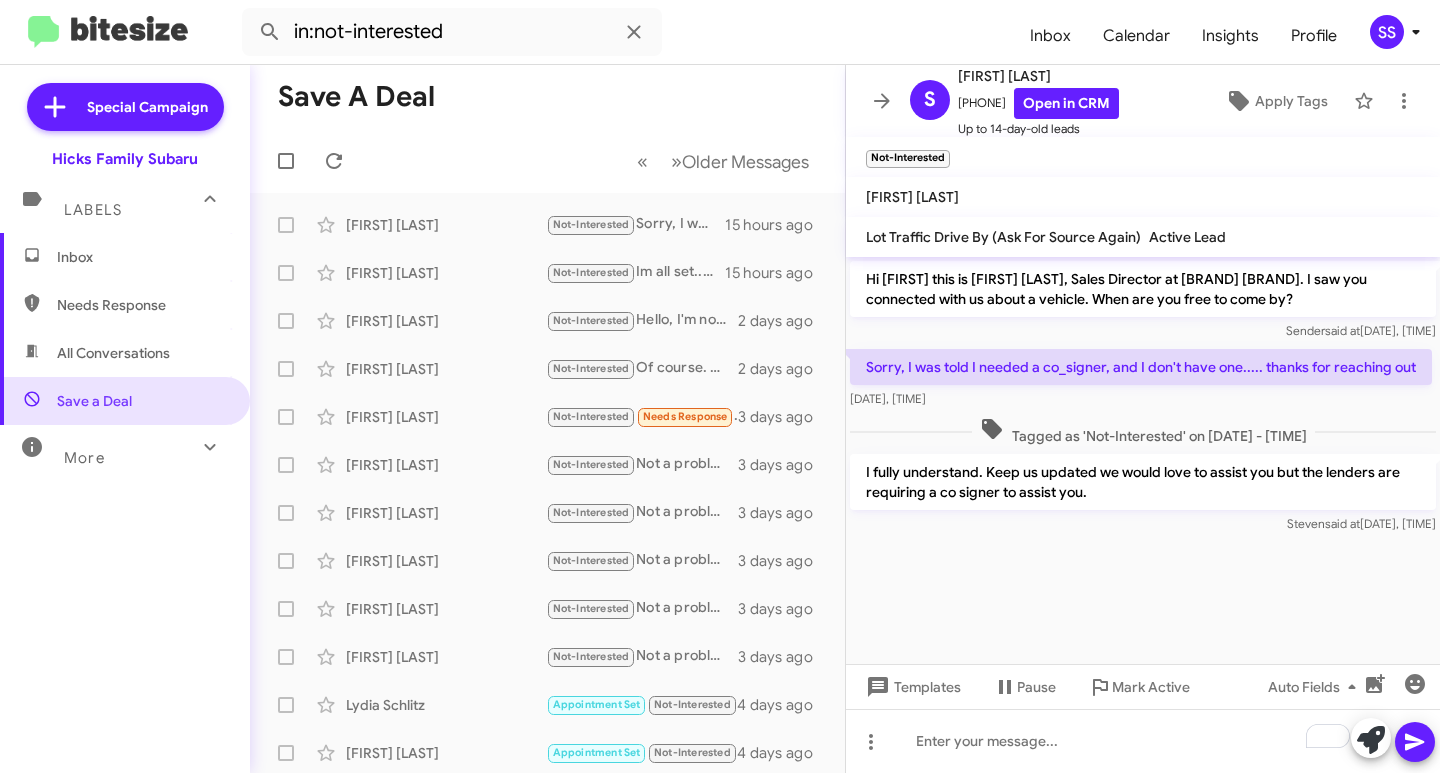 click on "Inbox" at bounding box center [142, 257] 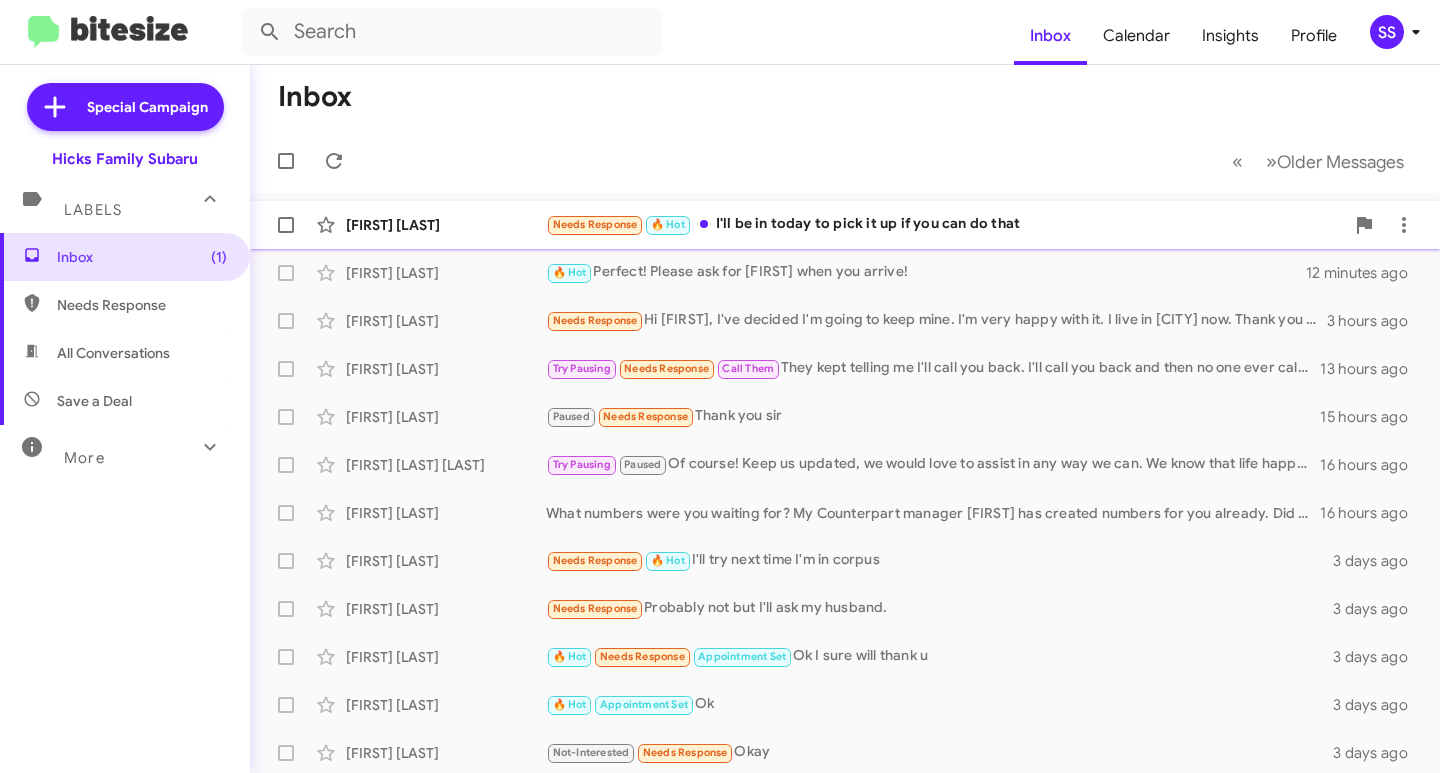 click on "[FIRST] [LAST] Needs Response 🔥 Hot I'll be in today to pick it up if you can do that a few seconds ago" 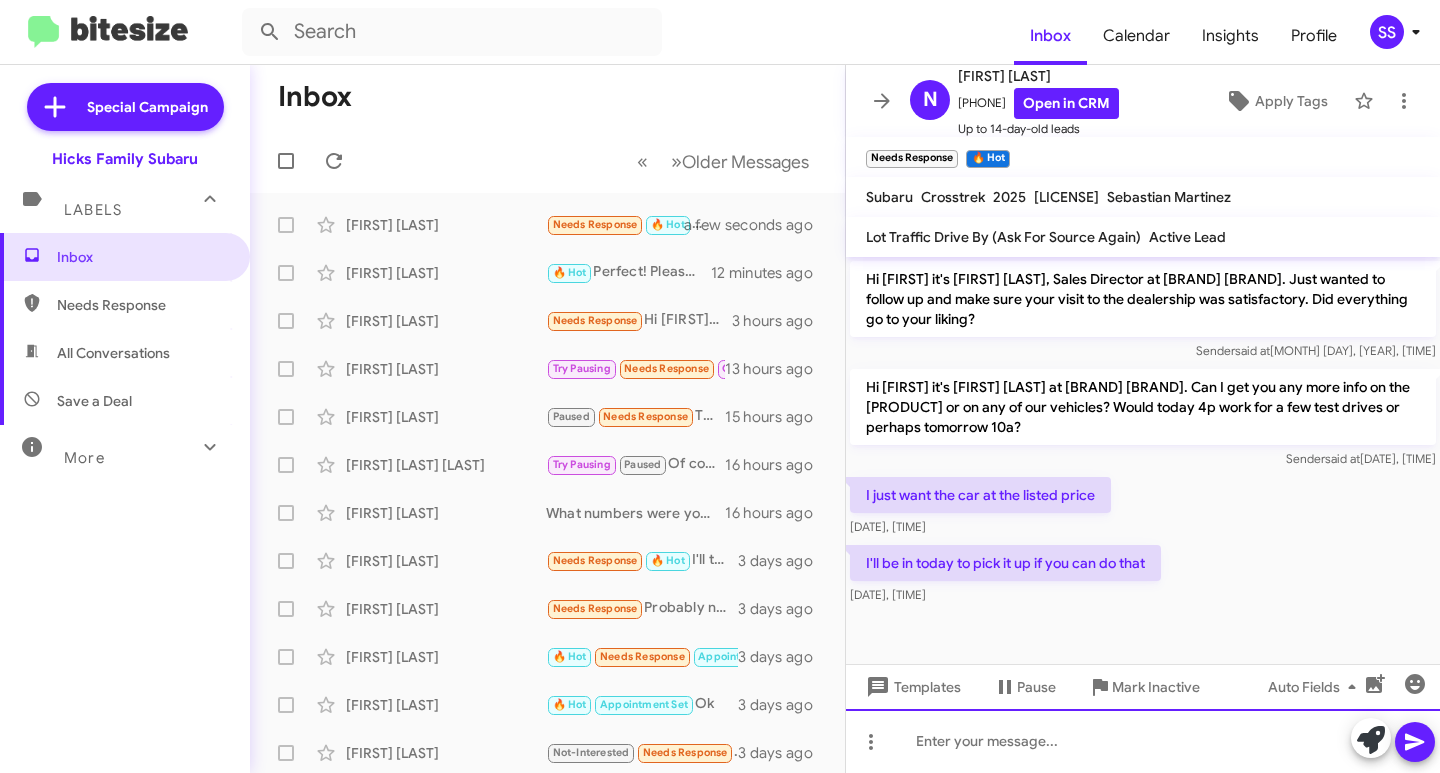 click 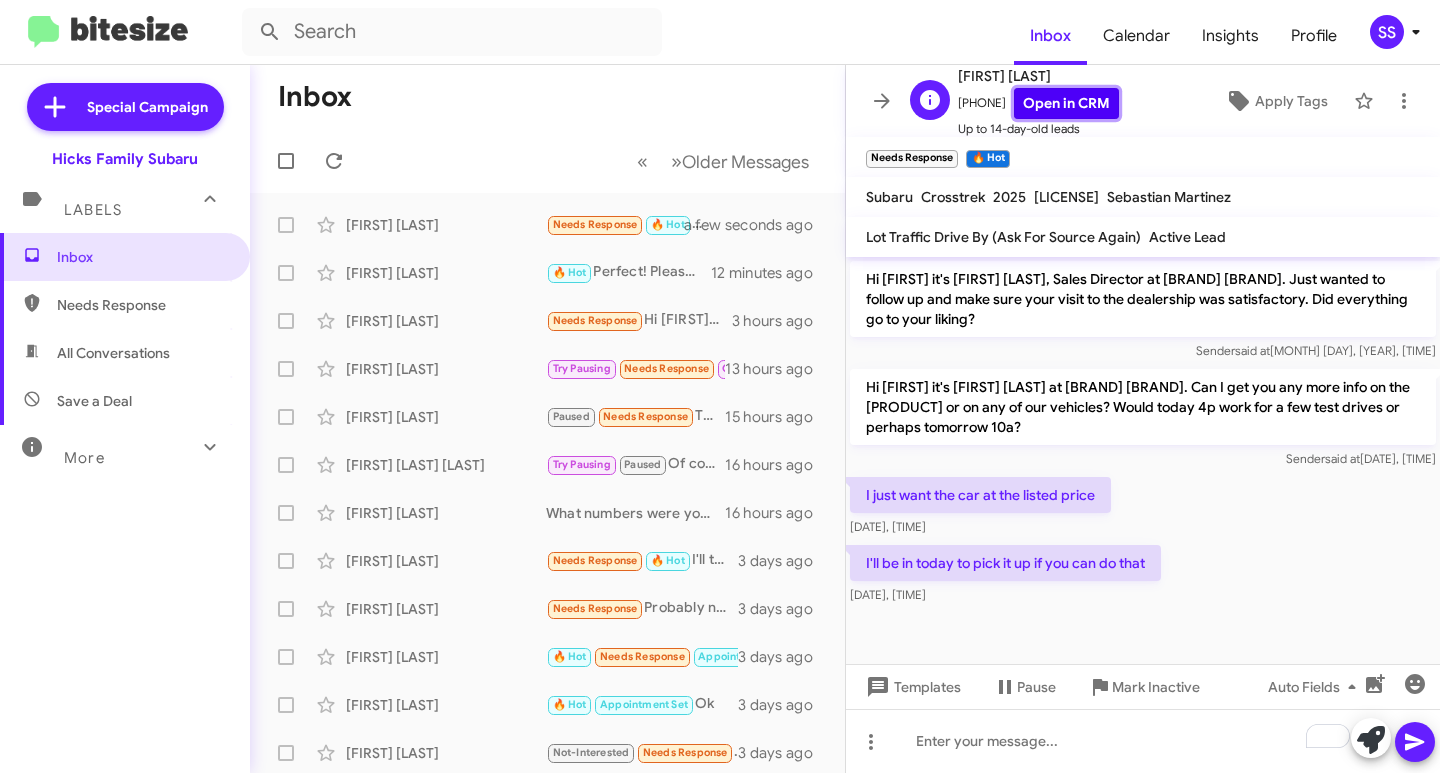 click on "Open in CRM" 